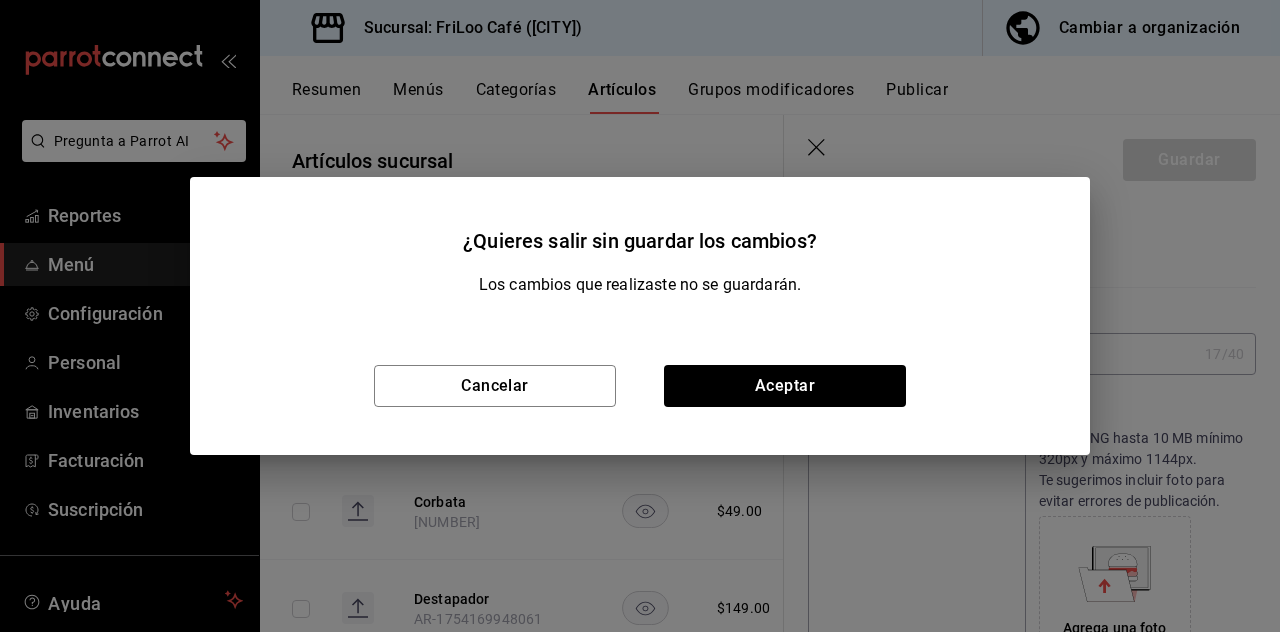 scroll, scrollTop: 0, scrollLeft: 0, axis: both 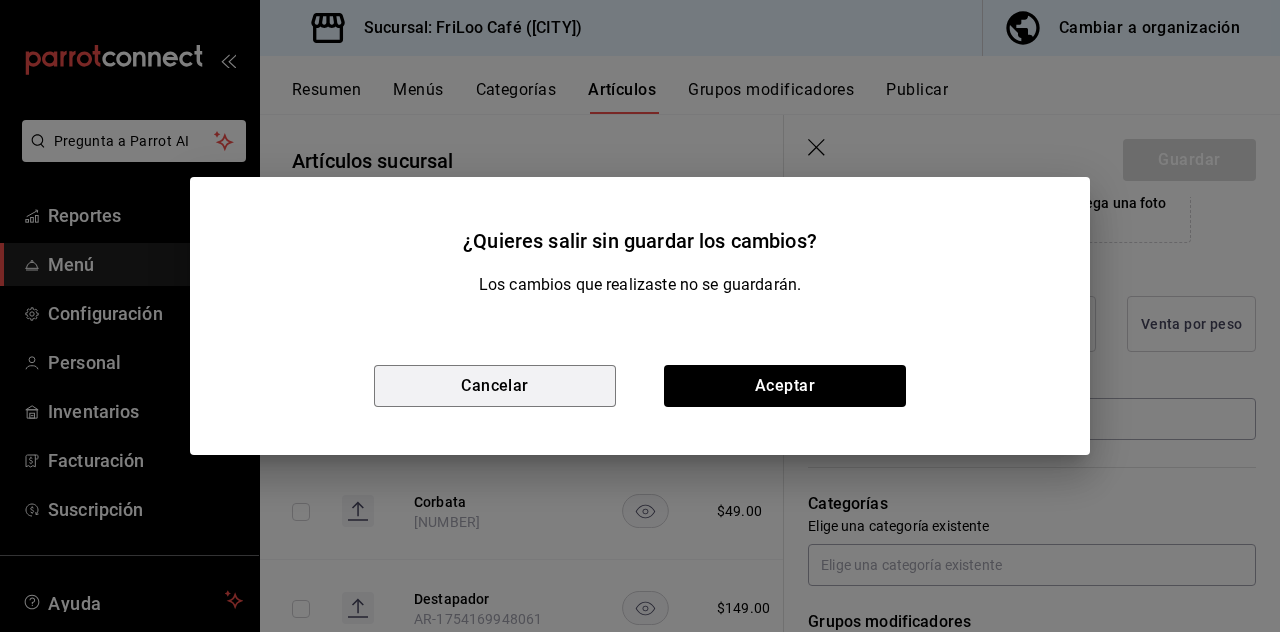click on "Cancelar" at bounding box center [495, 386] 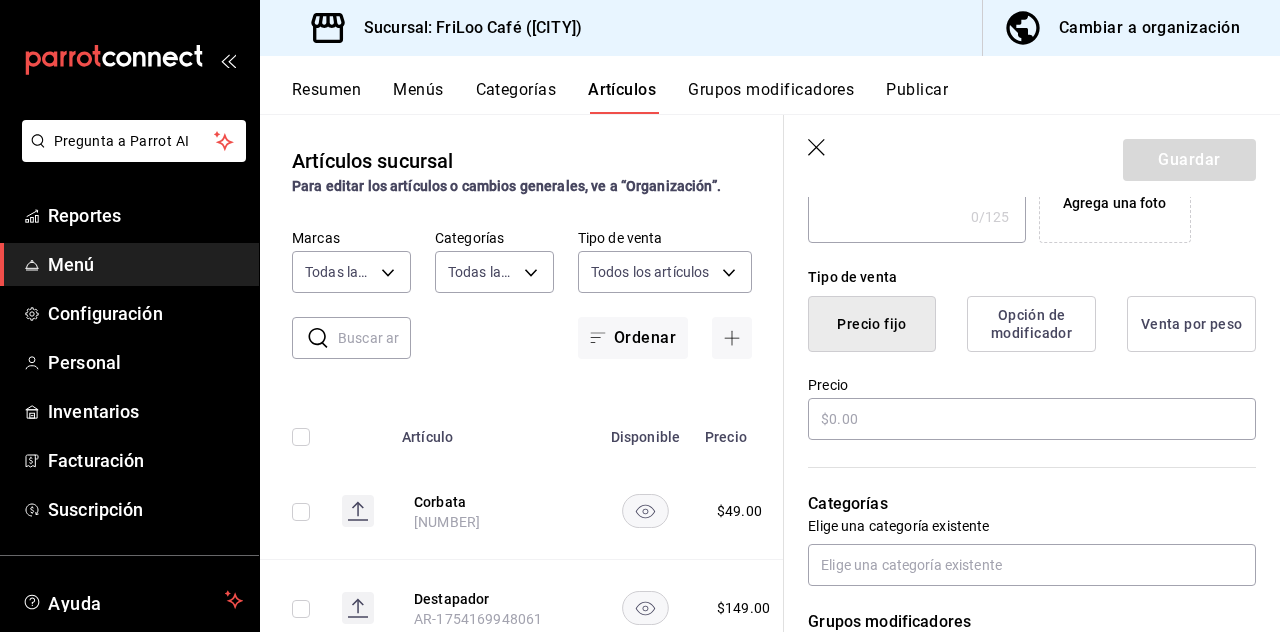 click on "Guardar" at bounding box center [1032, 156] 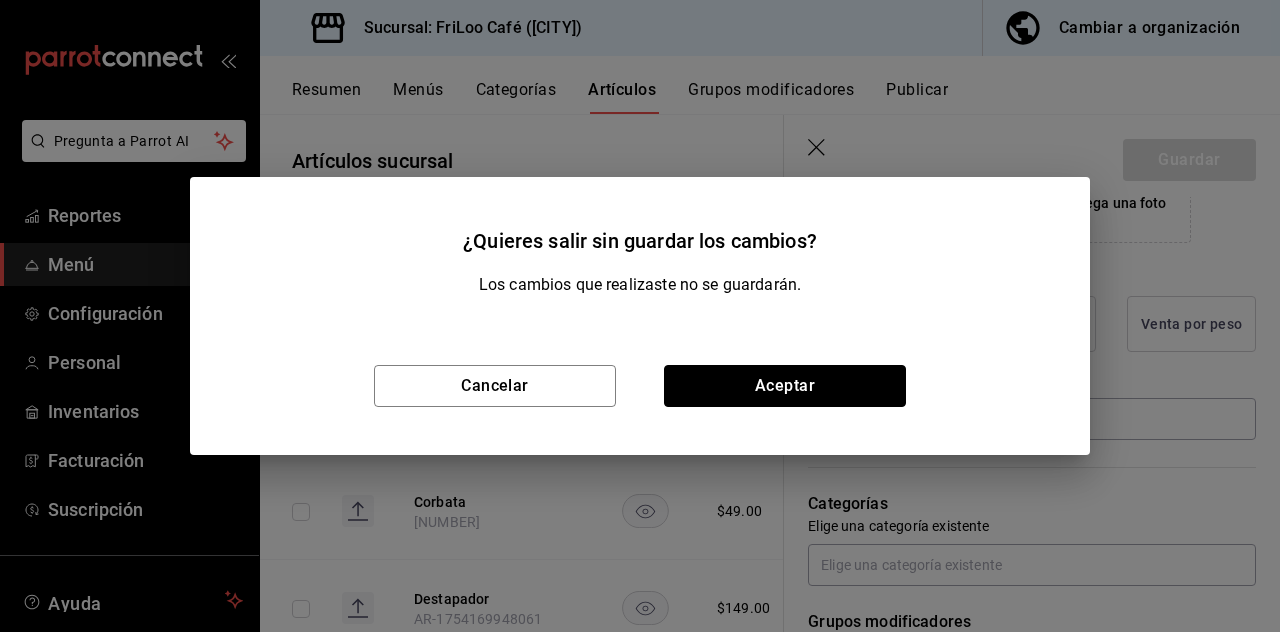 click on "Aceptar" at bounding box center (785, 386) 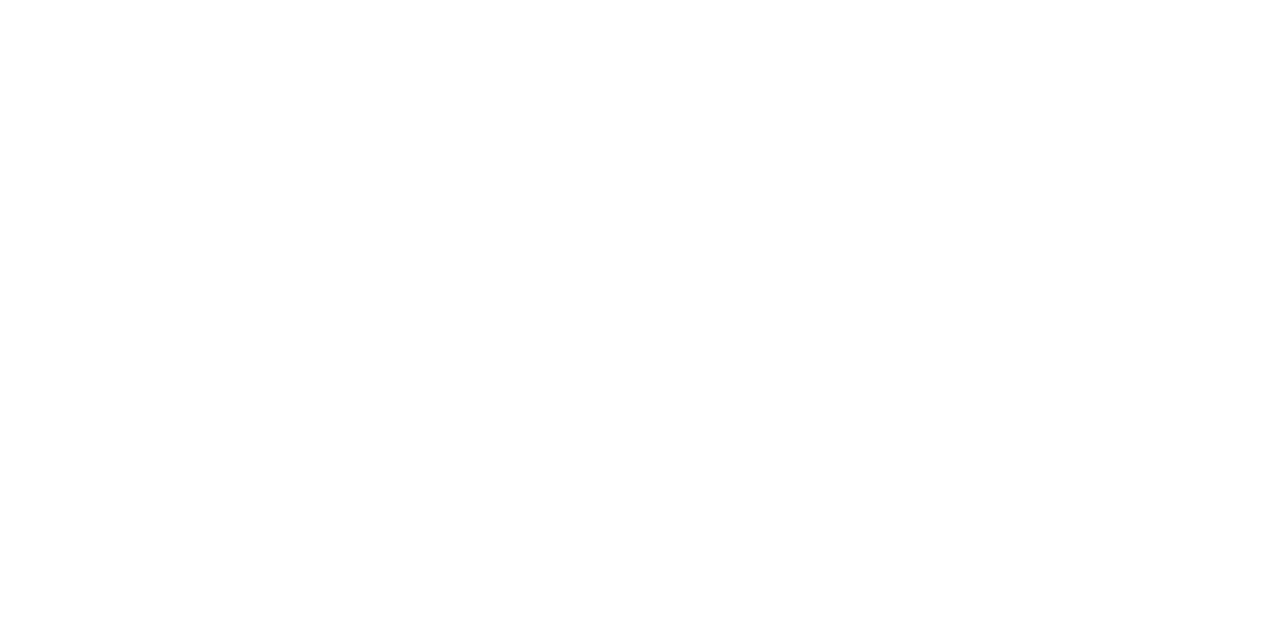 scroll, scrollTop: 0, scrollLeft: 0, axis: both 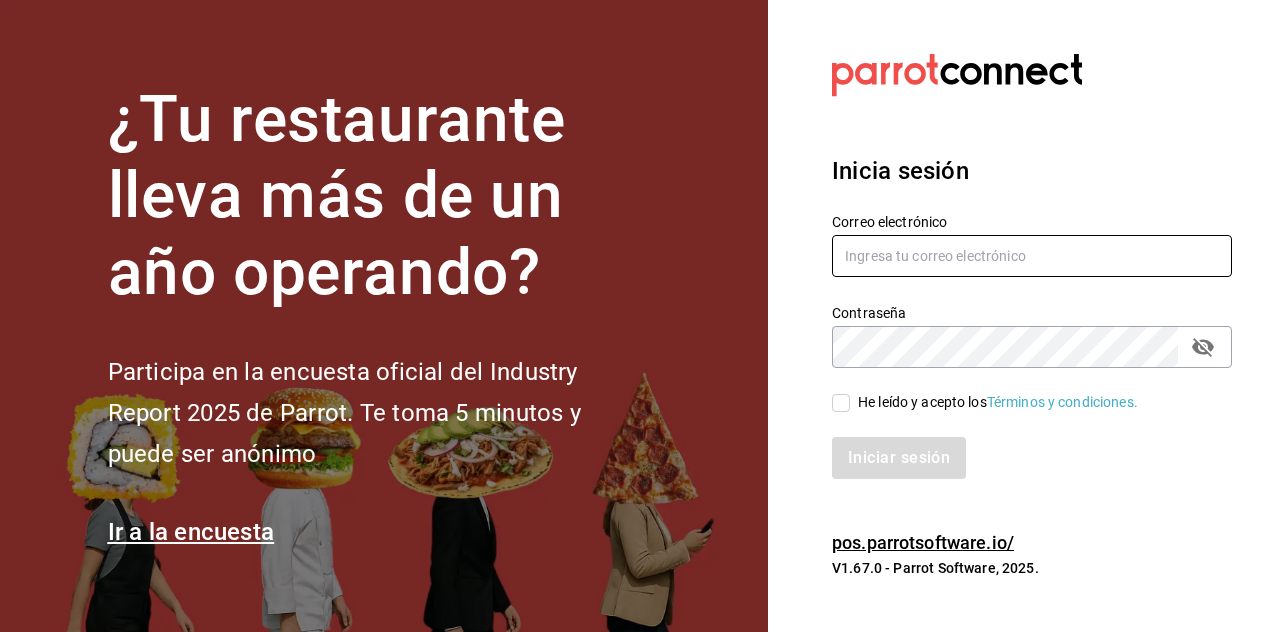 click at bounding box center [1032, 256] 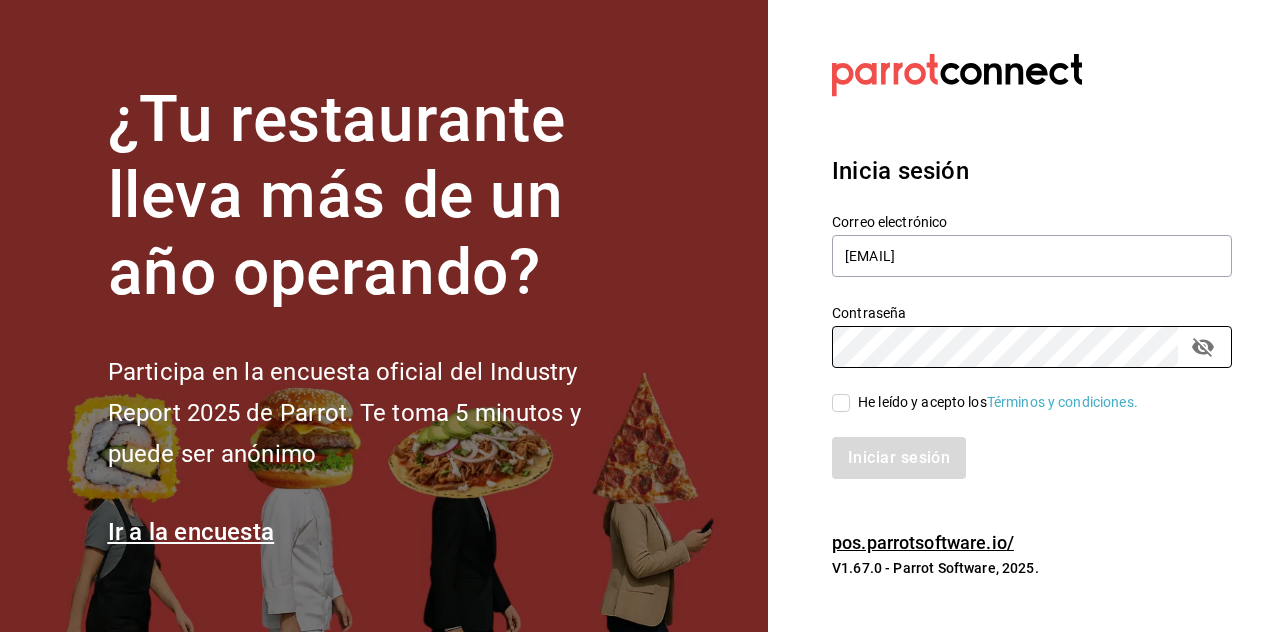 click on "He leído y acepto los  Términos y condiciones." at bounding box center [841, 403] 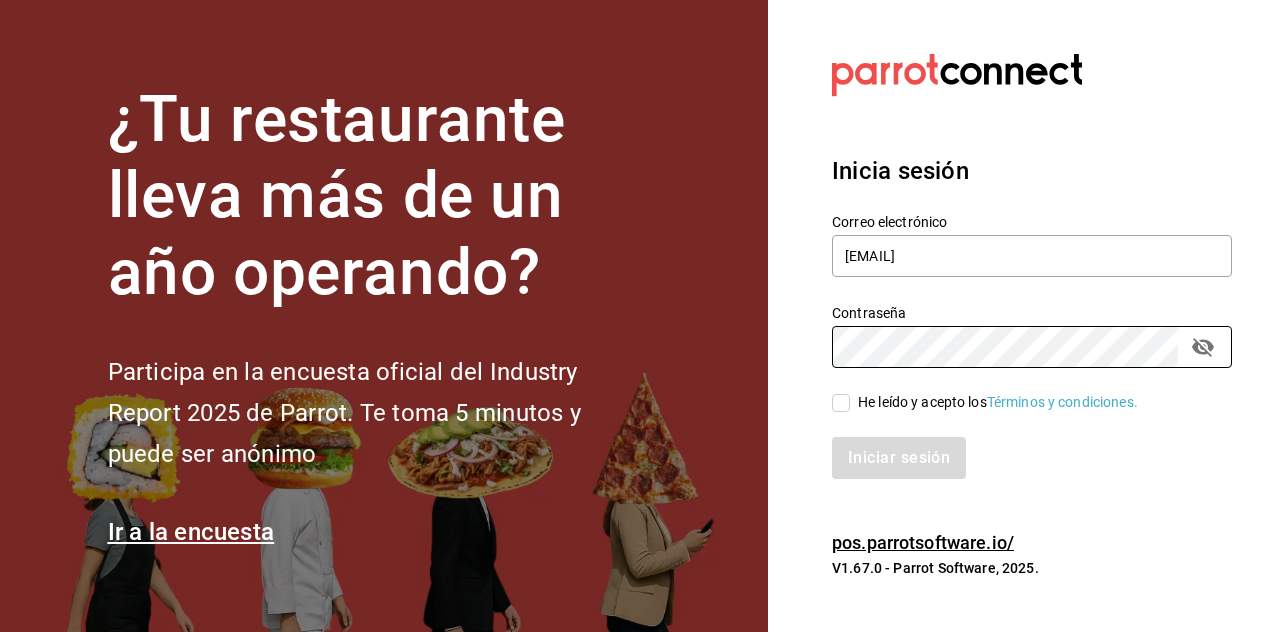 checkbox on "true" 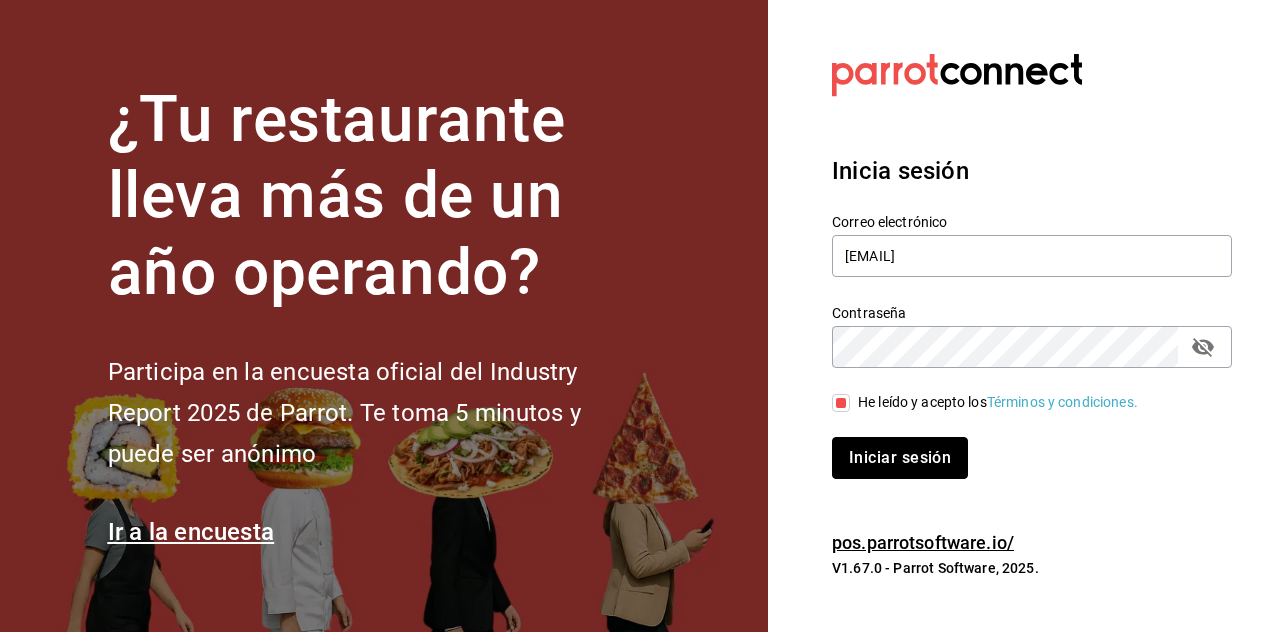 click on "Iniciar sesión" at bounding box center [900, 458] 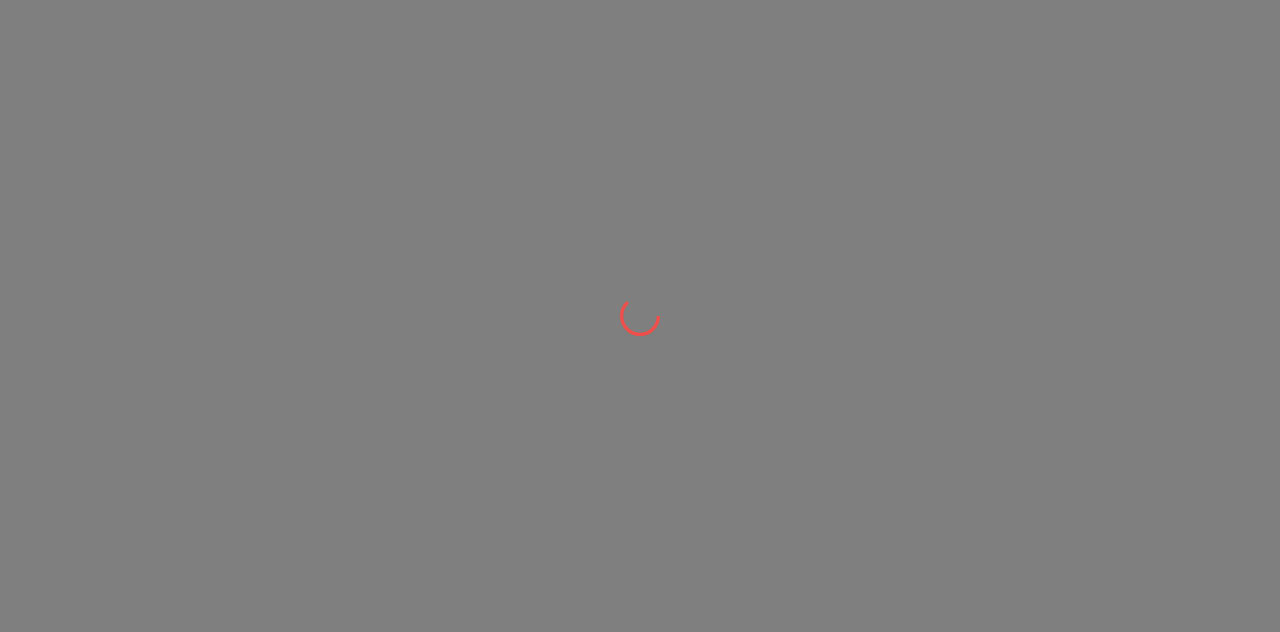 scroll, scrollTop: 0, scrollLeft: 0, axis: both 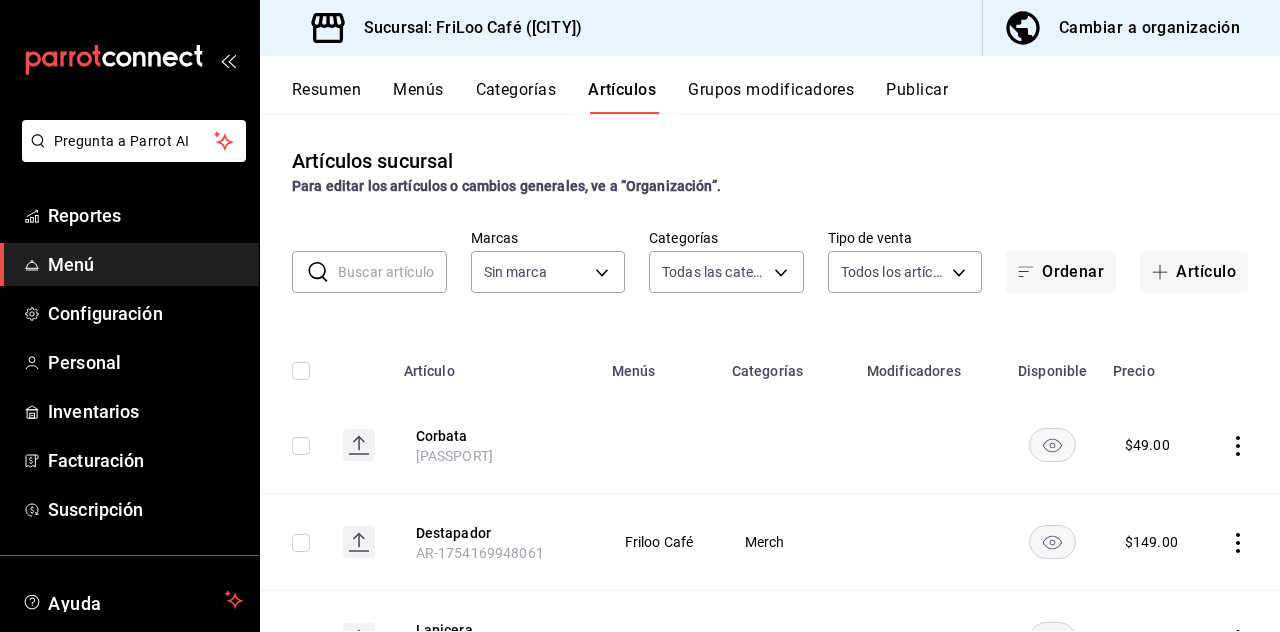 type on "2e7e67ed-5f2b-4130-9a84-70ff600273ad,dbe13013-e321-4a4b-a4f1-56a3aaec2584,08f8b5d9-2177-4405-952d-5605cade9e40,bbaed9c5-a020-48c3-994a-098dcf4a3186,34783835-49f5-40f9-85cc-6317dbc95199,50fb442c-bb76-497c-b7f7-ab07bd65b562,f5dd6bd0-7cbc-443c-b89b-bec8ff61ad23,4a7dbf2a-7cb6-4403-a266-e9df71833af6,ab18d3f9-0b18-41b7-9938-dad8ad78df72,663980dd-8b84-4353-9f23-c5cb4eb38217,89bee048-a8f9-4687-84b4-8e63bfd3d66e,4eb2820d-40ad-45c3-b27d-368c5308ec59,03f937b9-51a5-4d7b-87a3-9f7a6f3313a7,2c7ba25c-8ddd-46bf-9d57-b94ecae30303,f41b13bd-a827-493a-8156-014df723f76c,6b955a39-425d-4174-8b92-590af2c06725,ddeb940e-b2d6-448f-817f-80f5b18b683e,d36ef837-729d-4e4e-8d62-706b26f0eb35,ab41184e-e4ba-45f4-a59d-68aa2d50253b,0c744042-81e2-46dd-818d-1c3e251482bc" 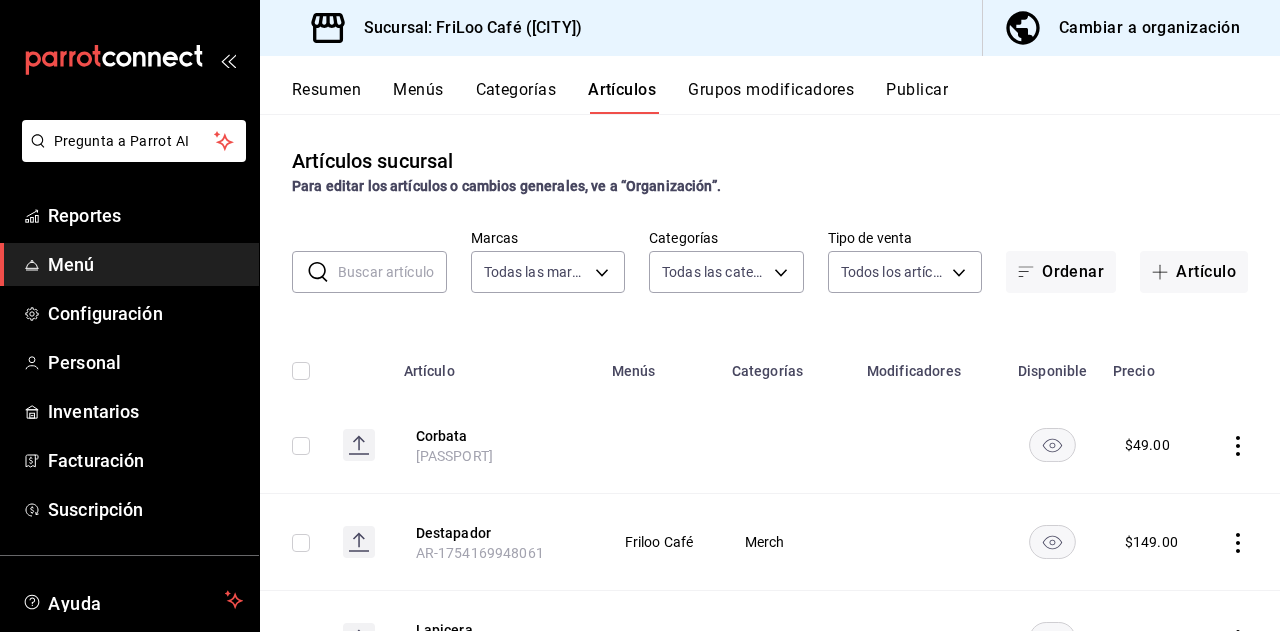 click on "Reportes" at bounding box center (129, 215) 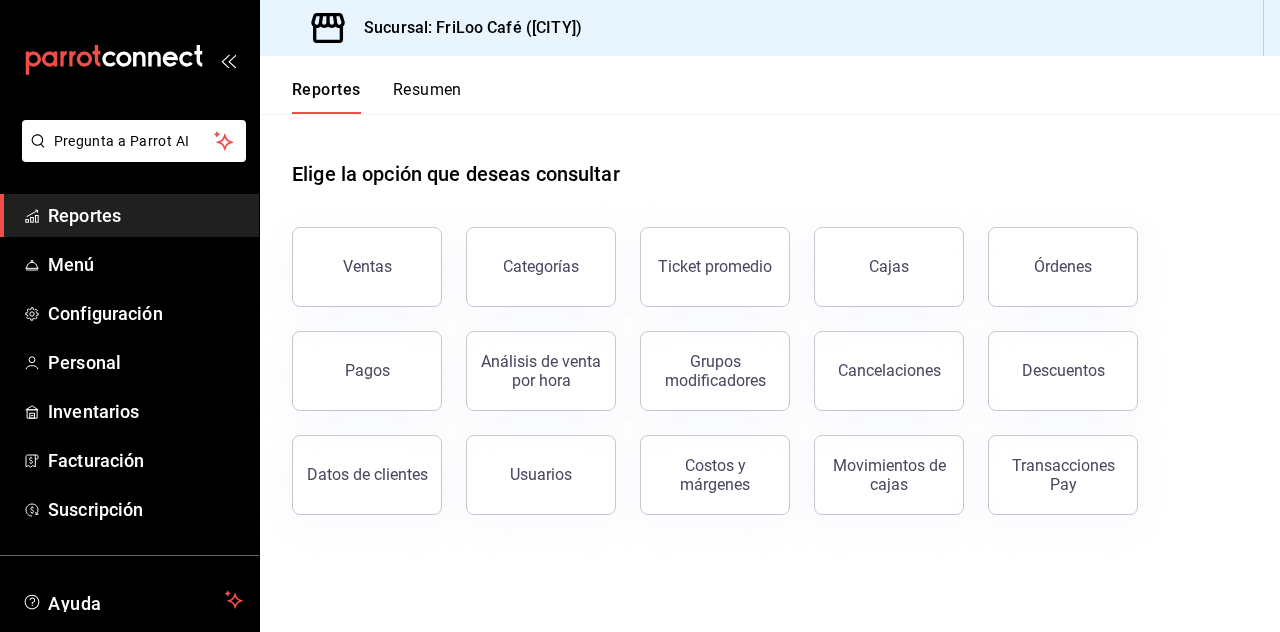 click on "Ventas" at bounding box center (367, 266) 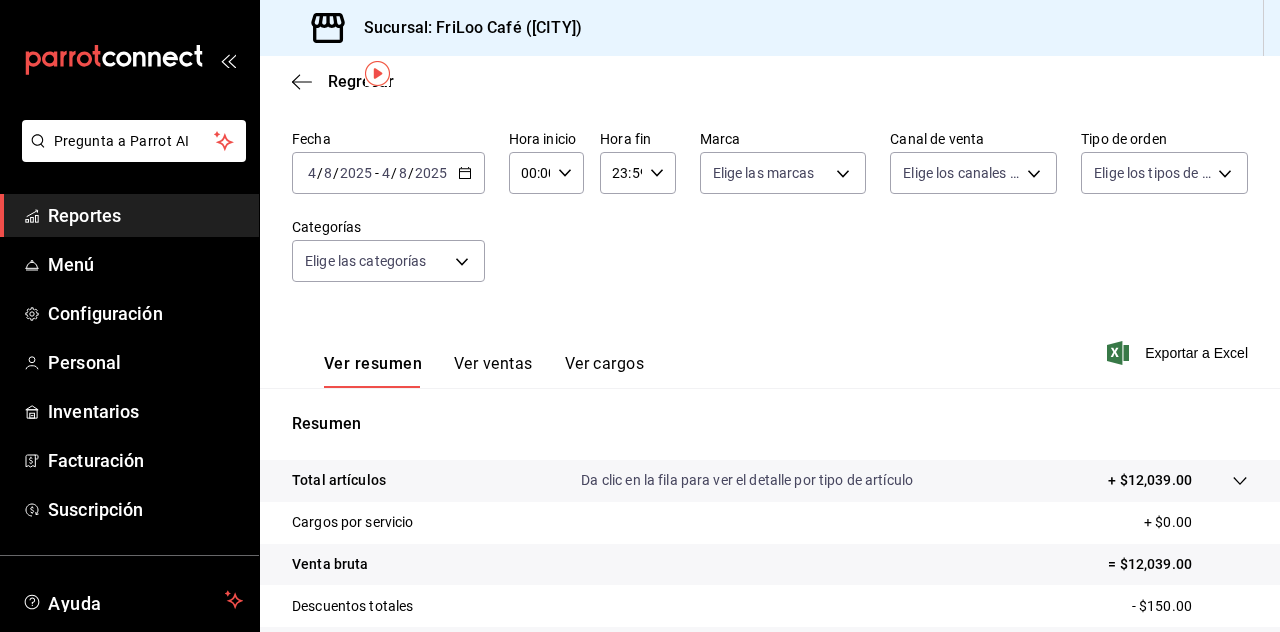 scroll, scrollTop: 0, scrollLeft: 0, axis: both 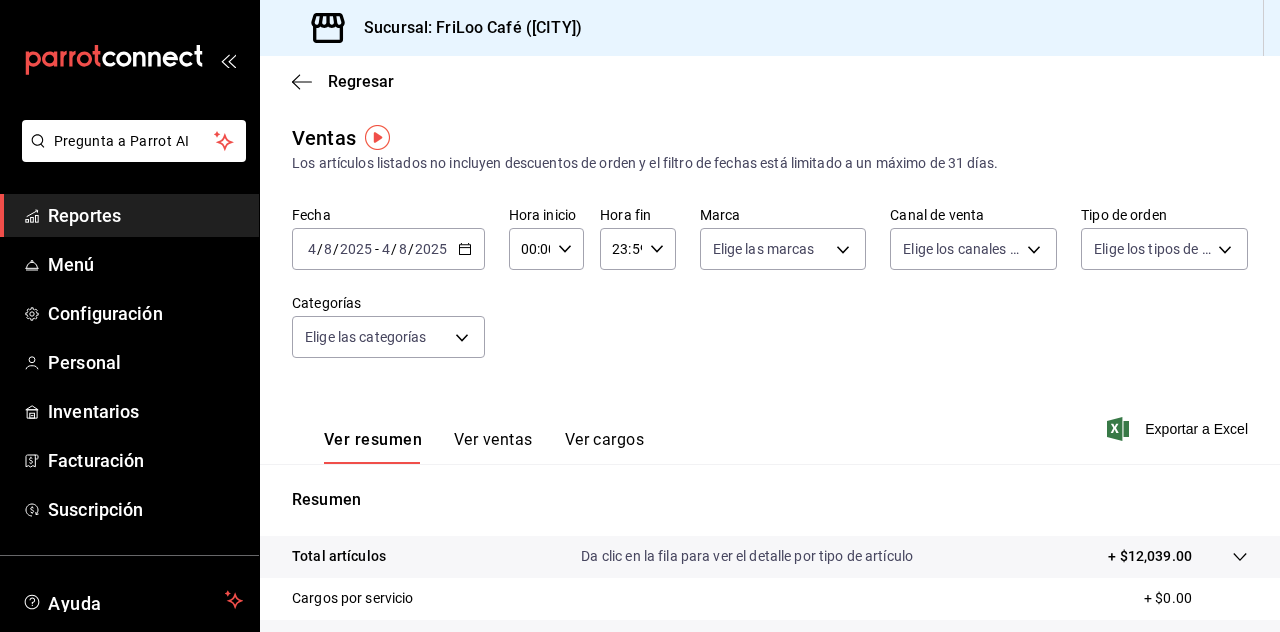 click 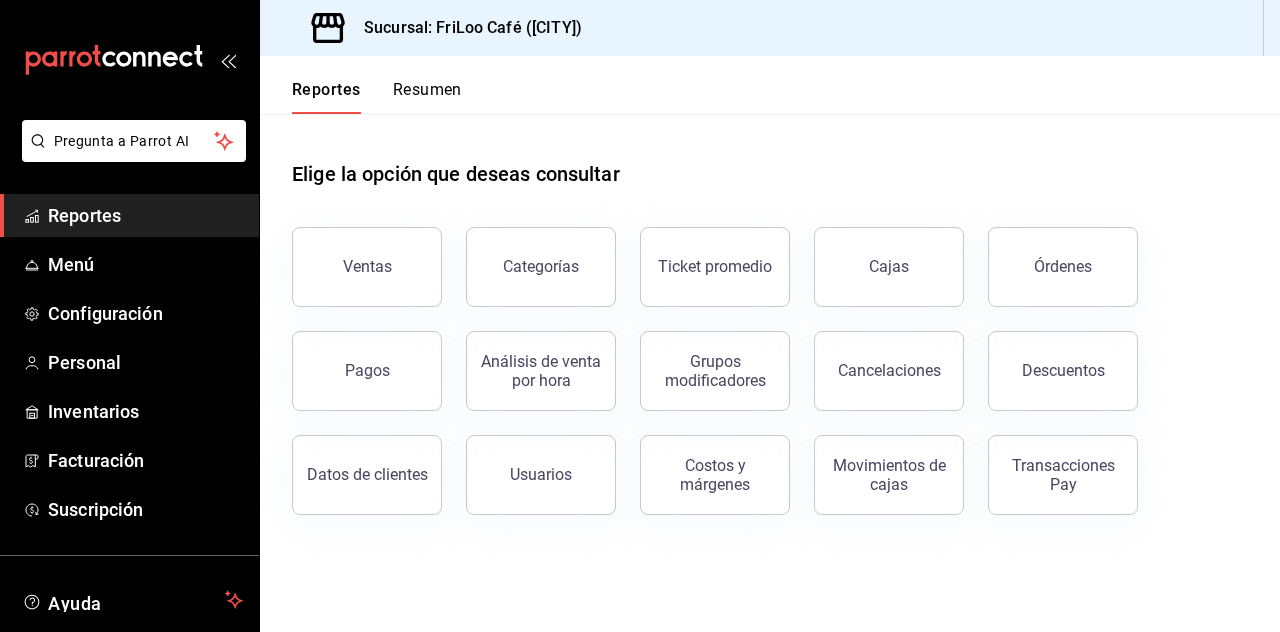 click on "Pagos" at bounding box center [367, 371] 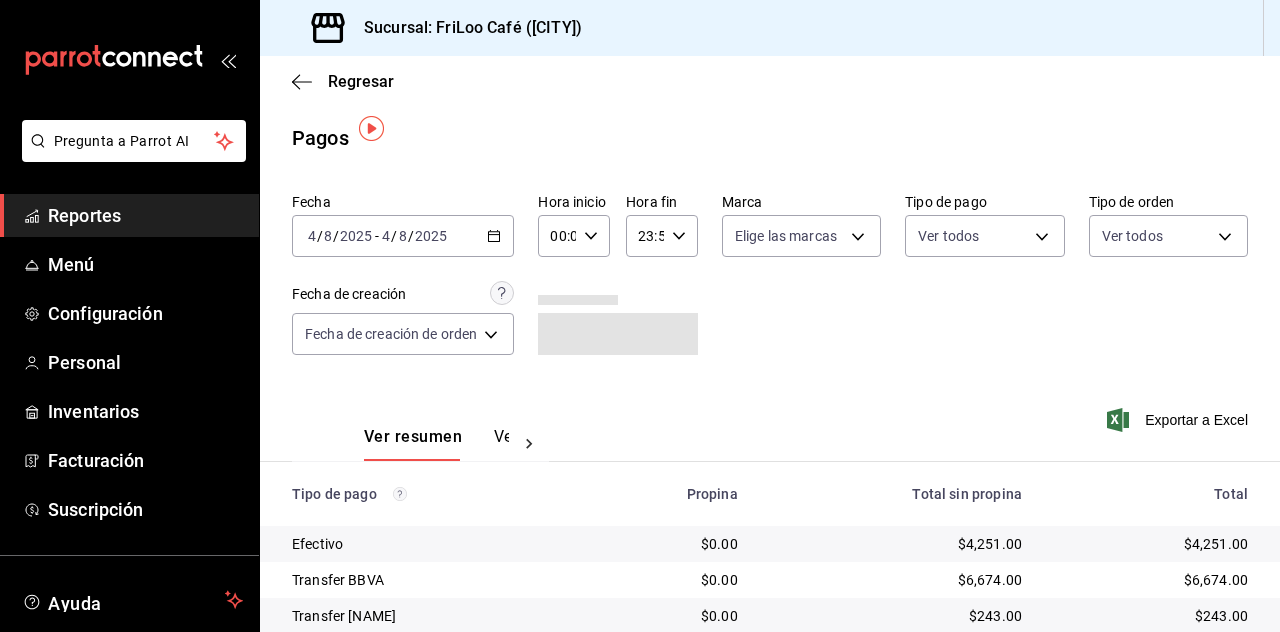 scroll, scrollTop: 9, scrollLeft: 0, axis: vertical 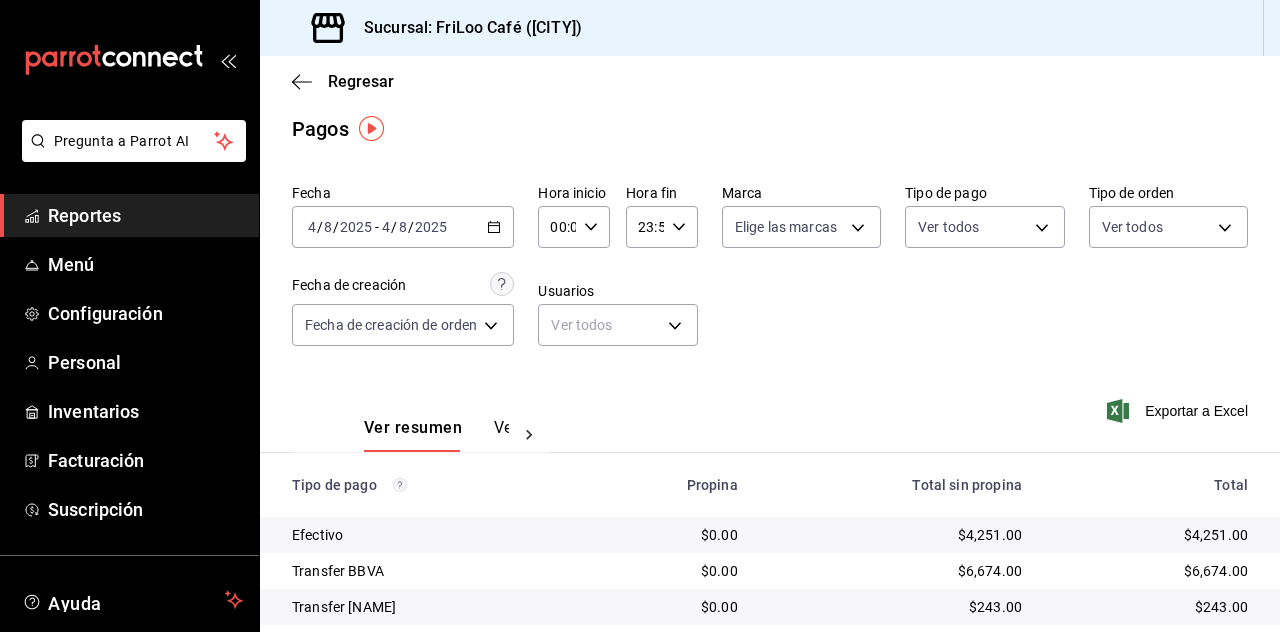 click on "Ver pagos" at bounding box center (531, 435) 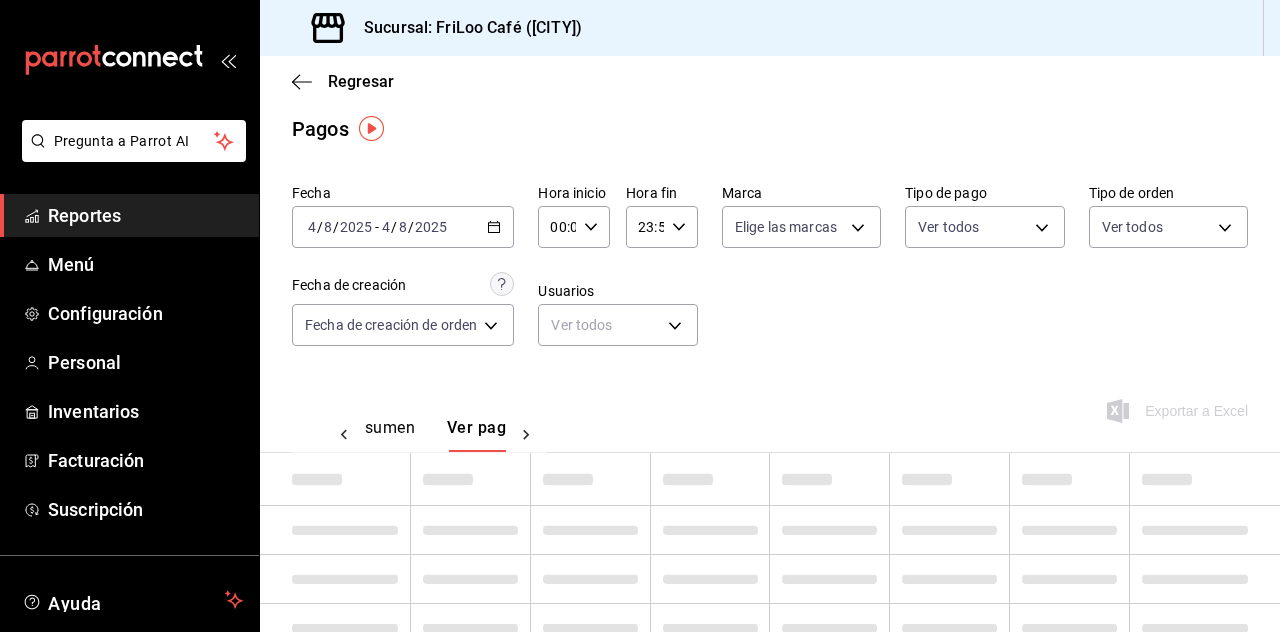 scroll, scrollTop: 0, scrollLeft: 59, axis: horizontal 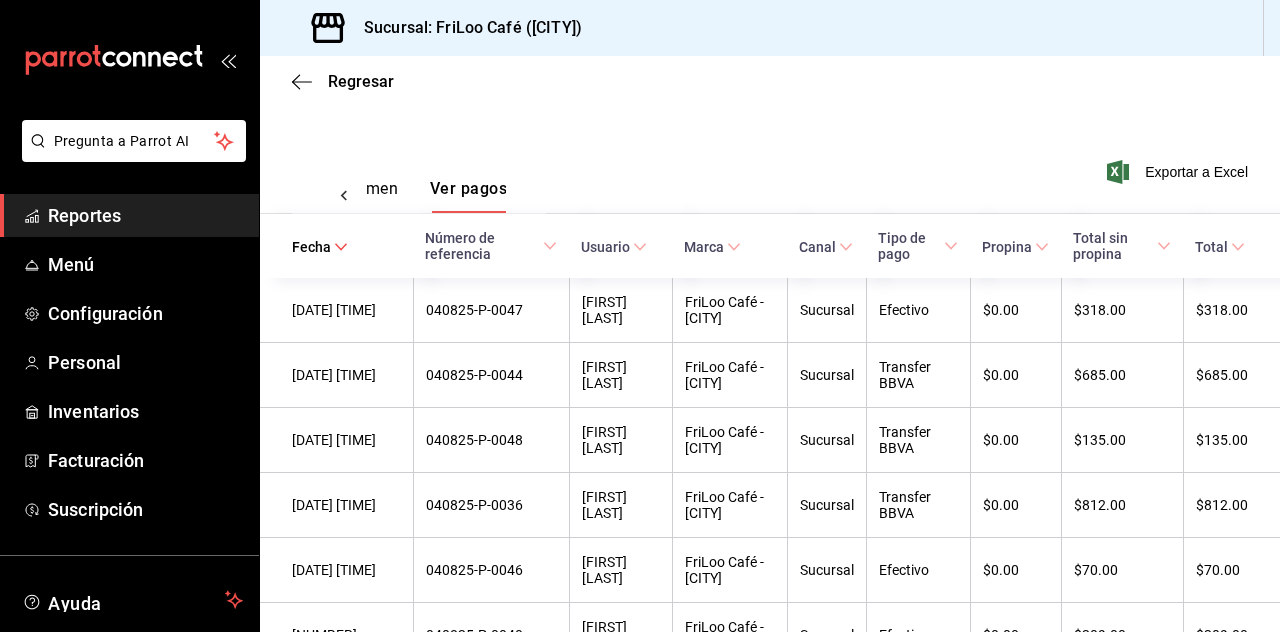 click on "Reportes" at bounding box center (145, 215) 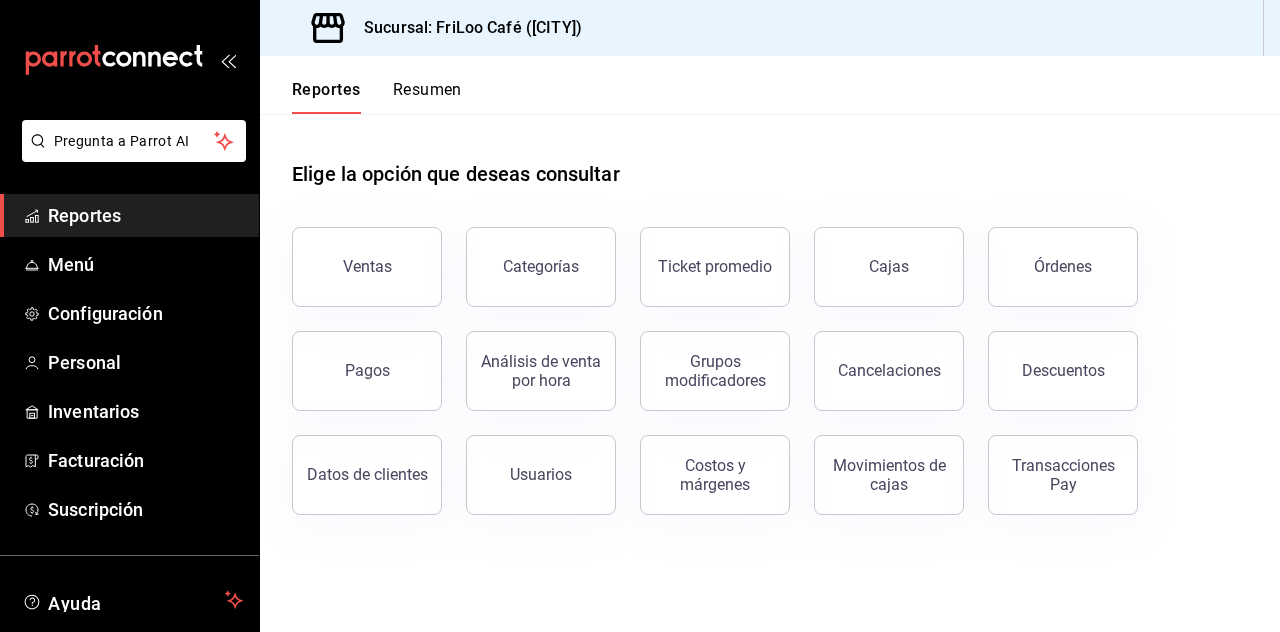 click on "Transacciones Pay" at bounding box center (1063, 475) 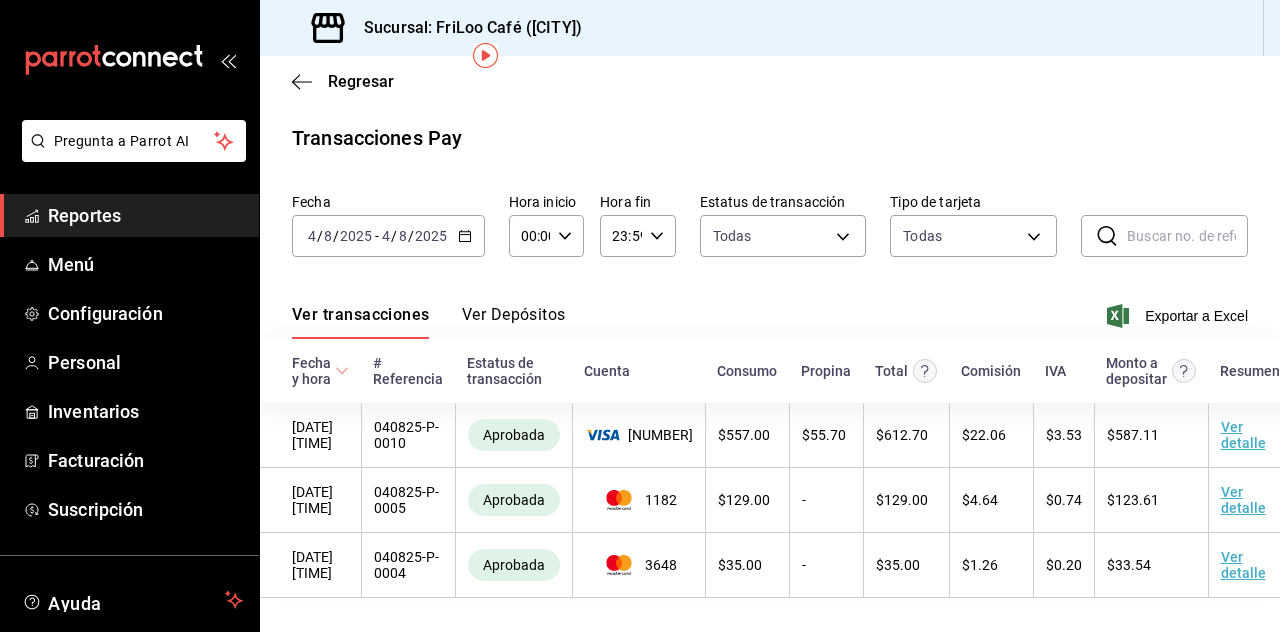 scroll, scrollTop: 80, scrollLeft: 0, axis: vertical 